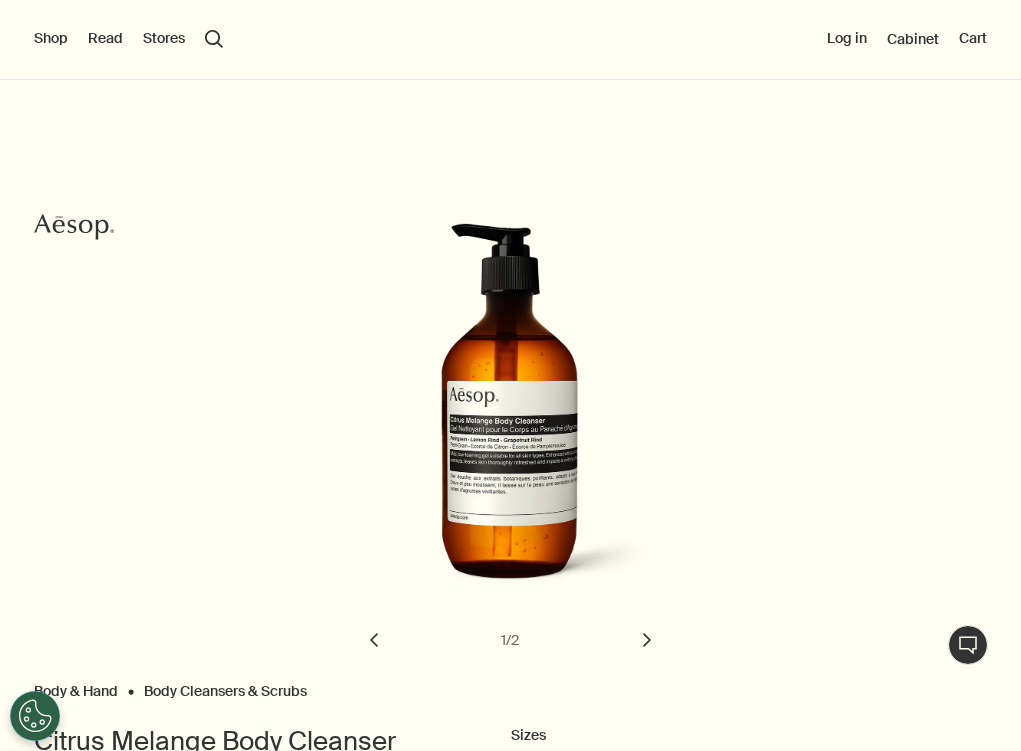 select on "B500BT21" 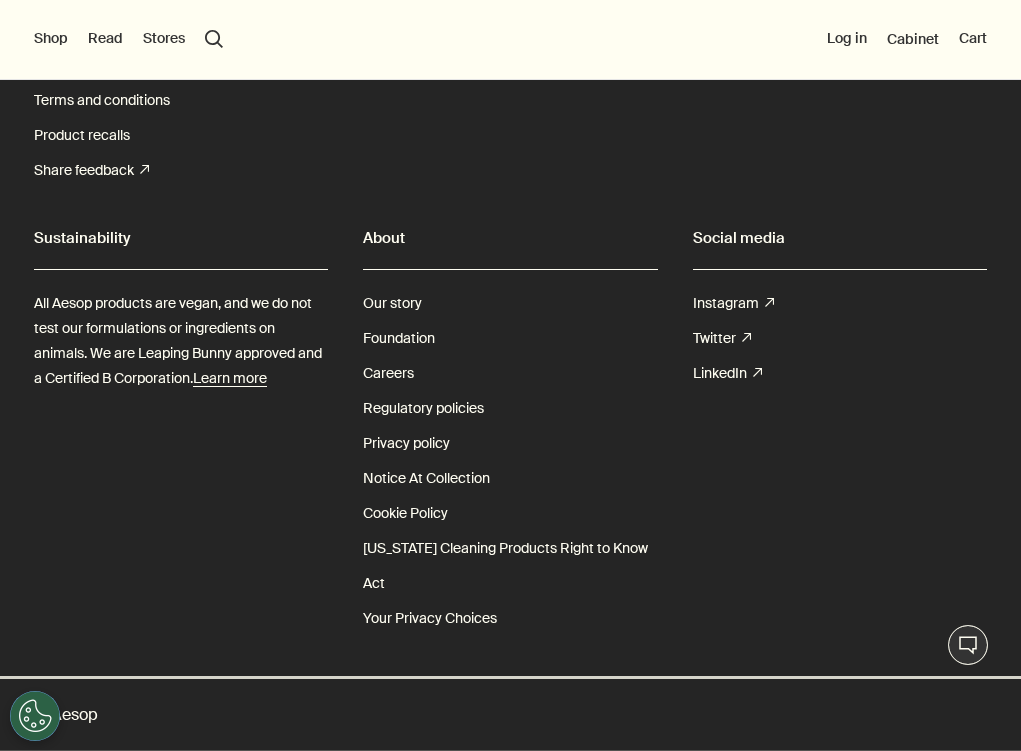 scroll, scrollTop: 3715, scrollLeft: 0, axis: vertical 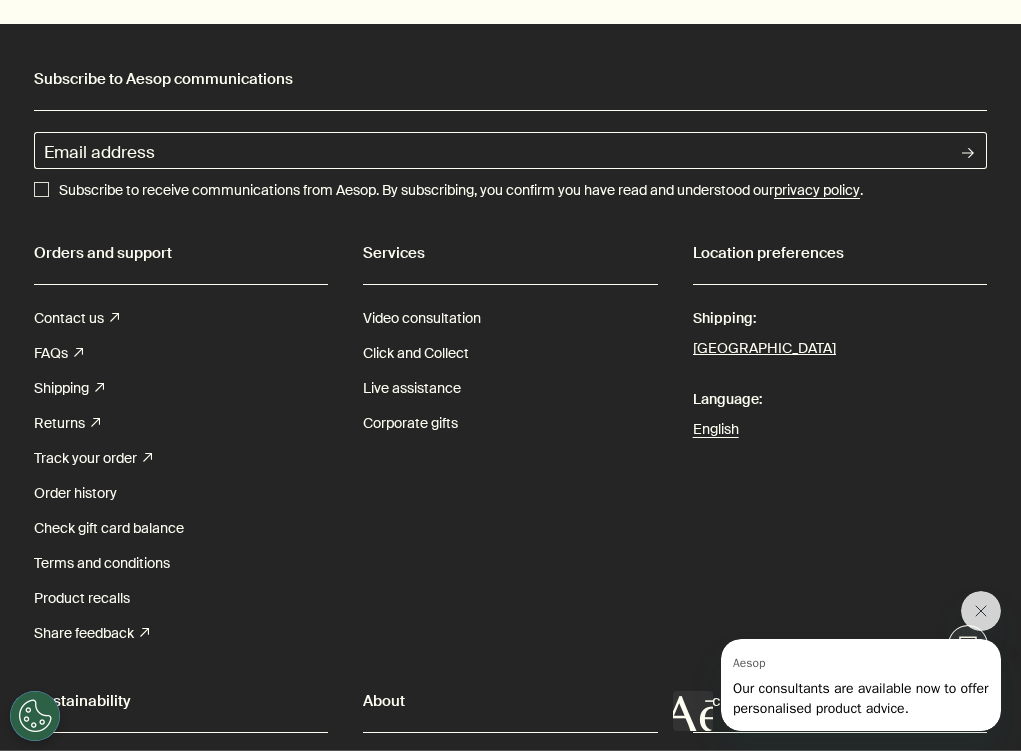 drag, startPoint x: 391, startPoint y: 488, endPoint x: 396, endPoint y: 475, distance: 13.928389 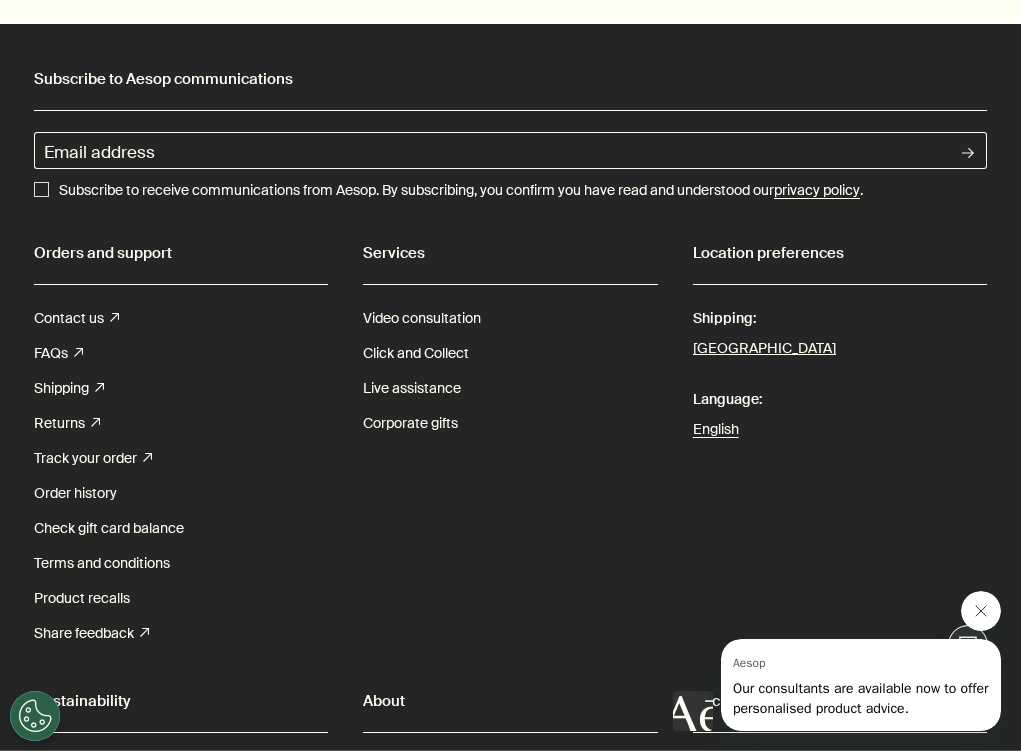 click at bounding box center (981, 611) 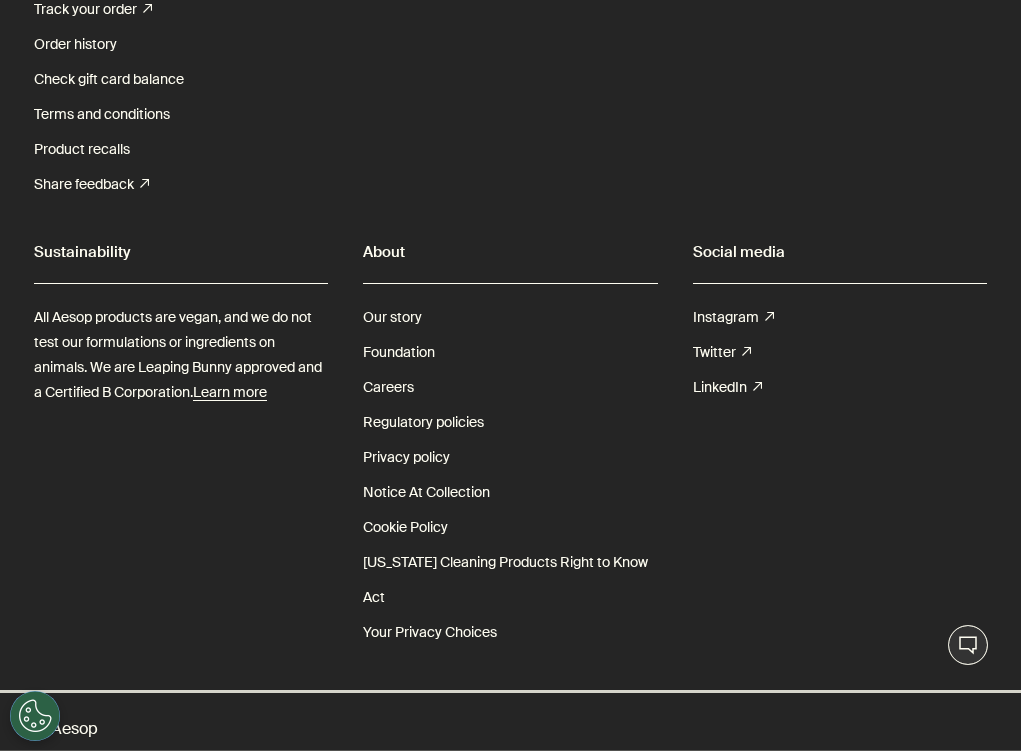 scroll, scrollTop: 3715, scrollLeft: 0, axis: vertical 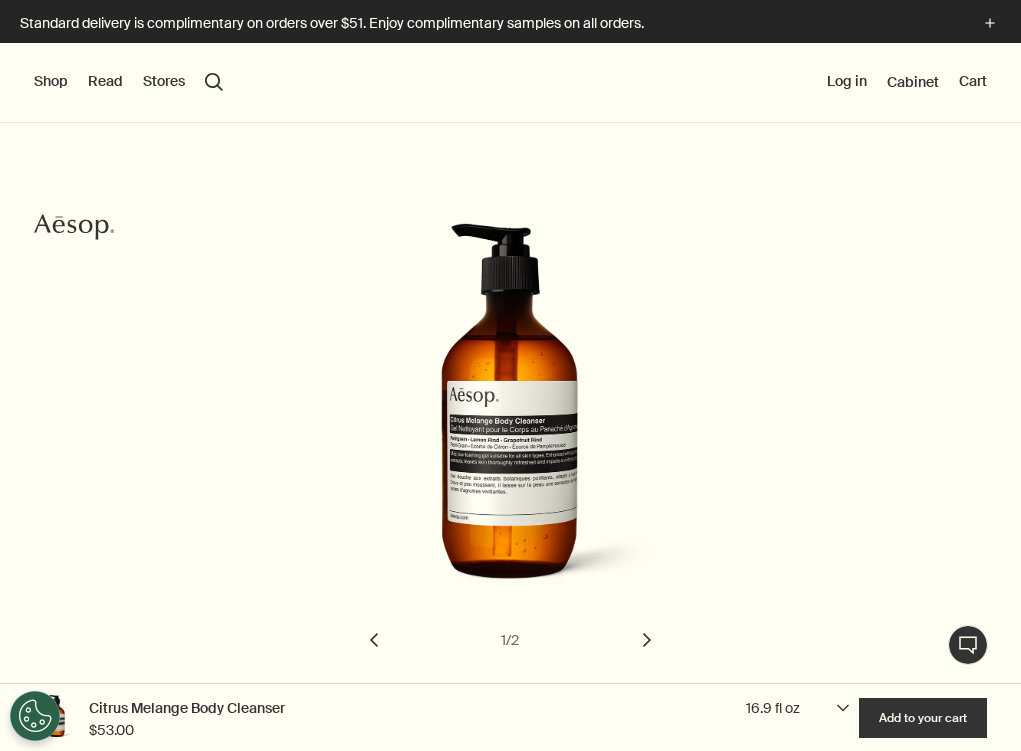 click on "Stores" at bounding box center (164, 82) 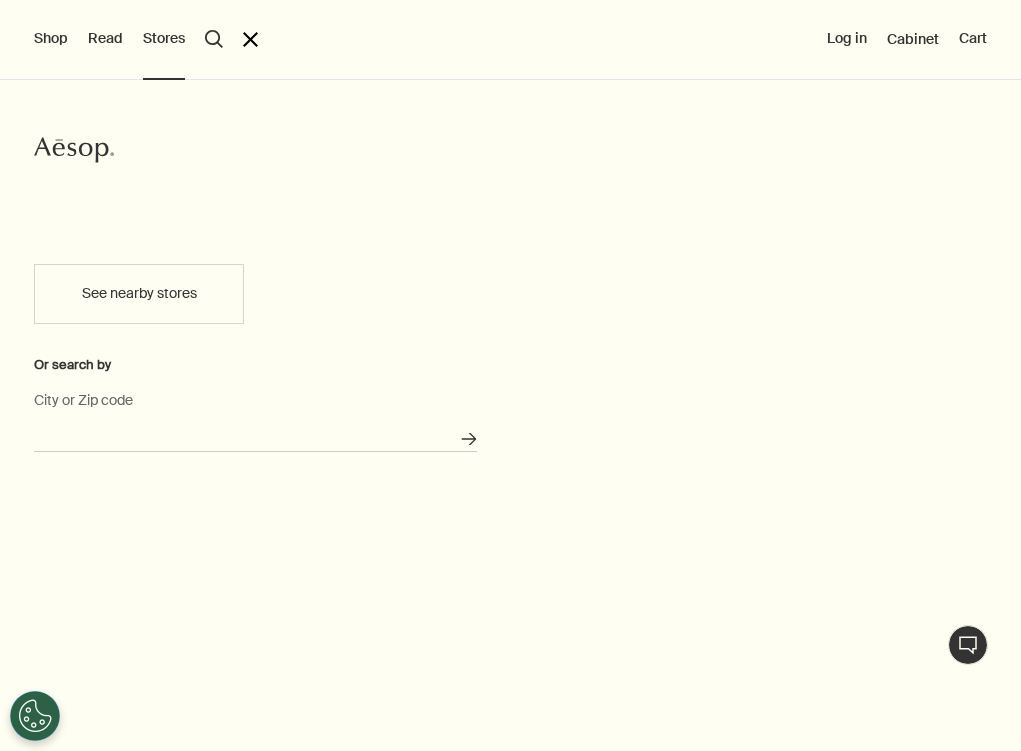 click on "City or Zip code" at bounding box center (255, 436) 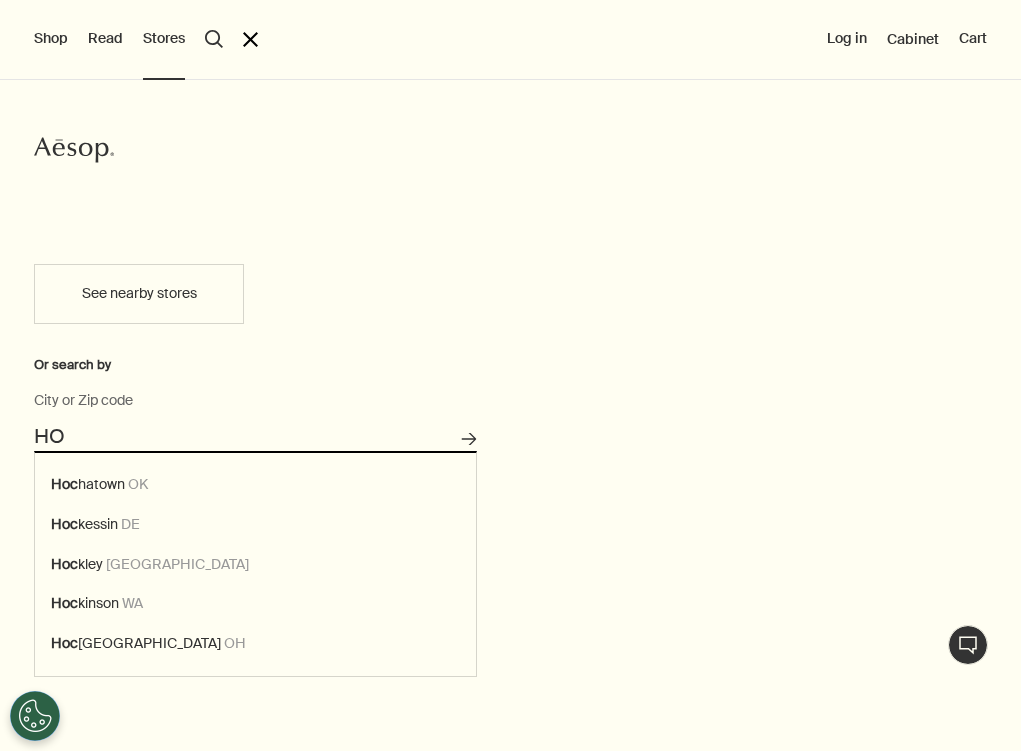 type on "H" 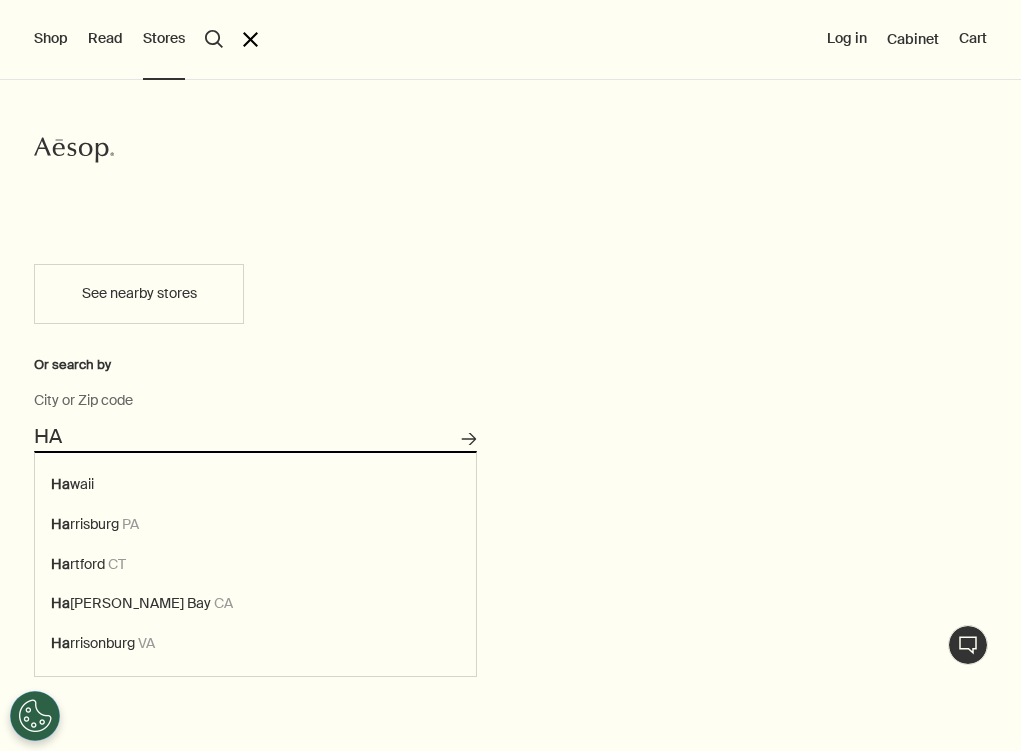 type on "H" 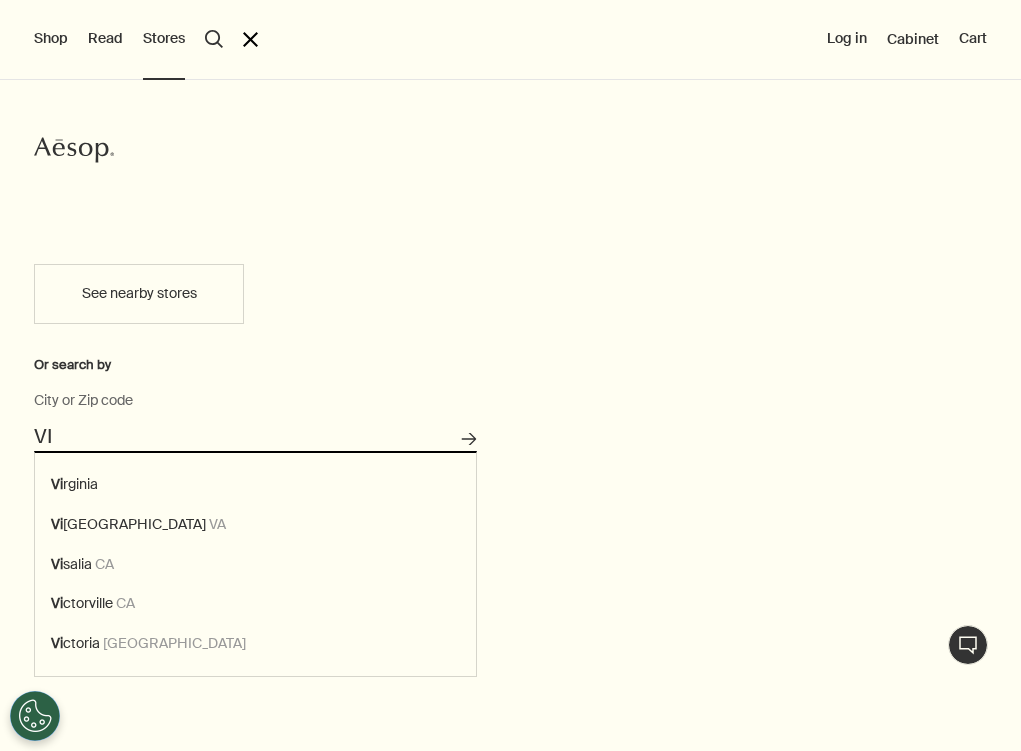 type on "V" 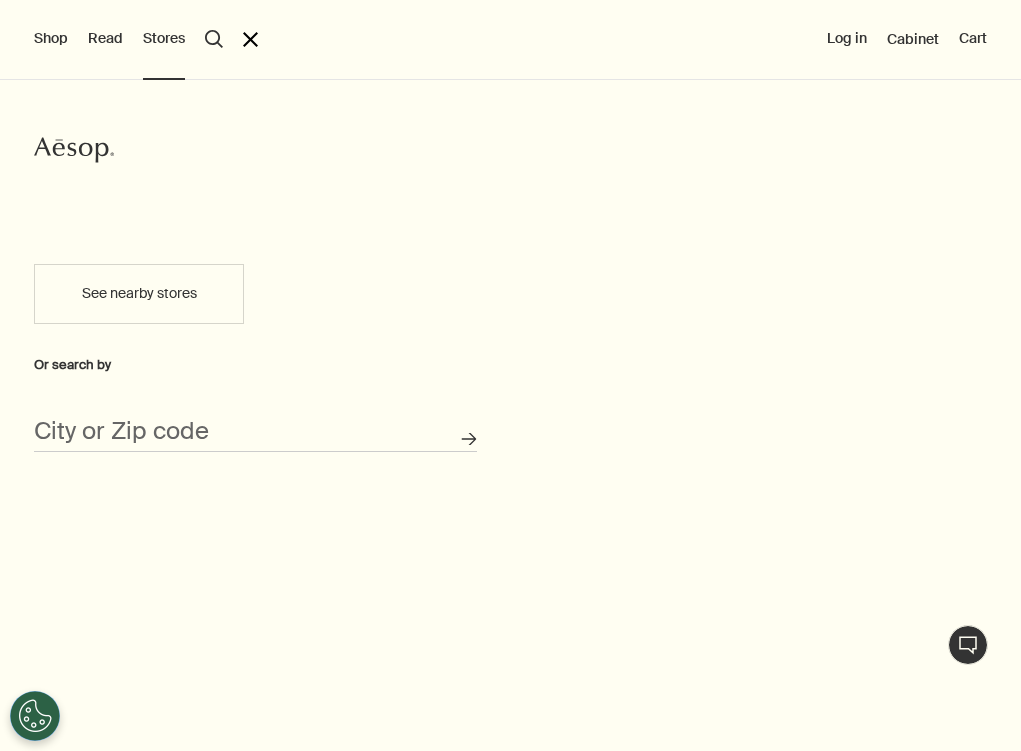 click on "See nearby stores" at bounding box center [139, 294] 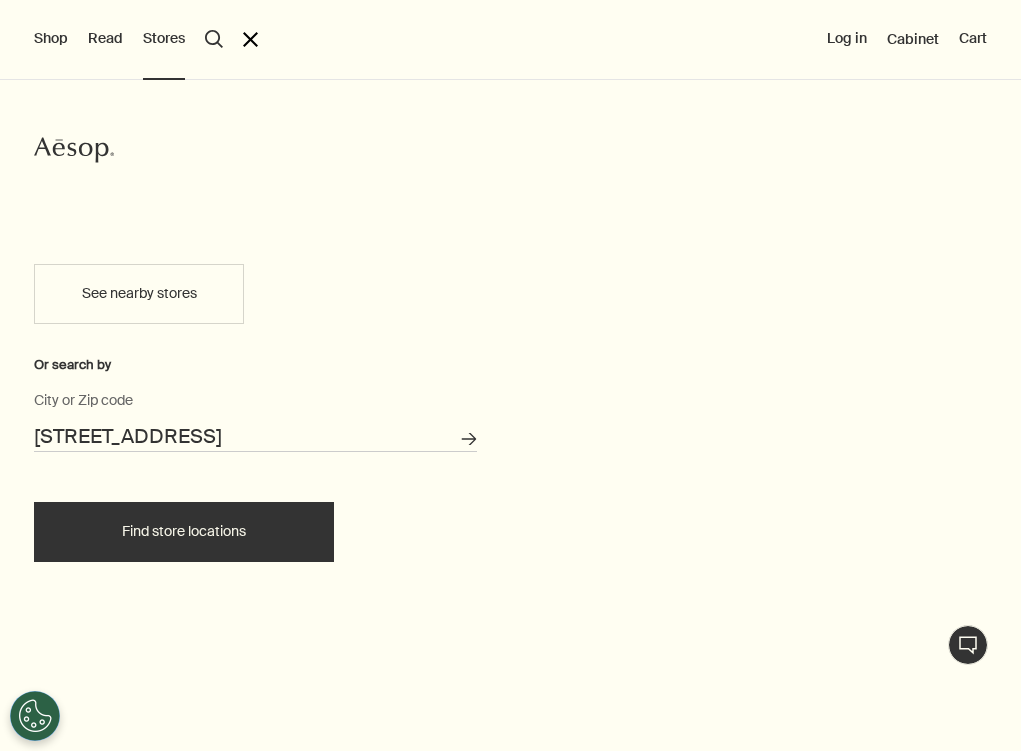 click on "Find store locations" at bounding box center [184, 532] 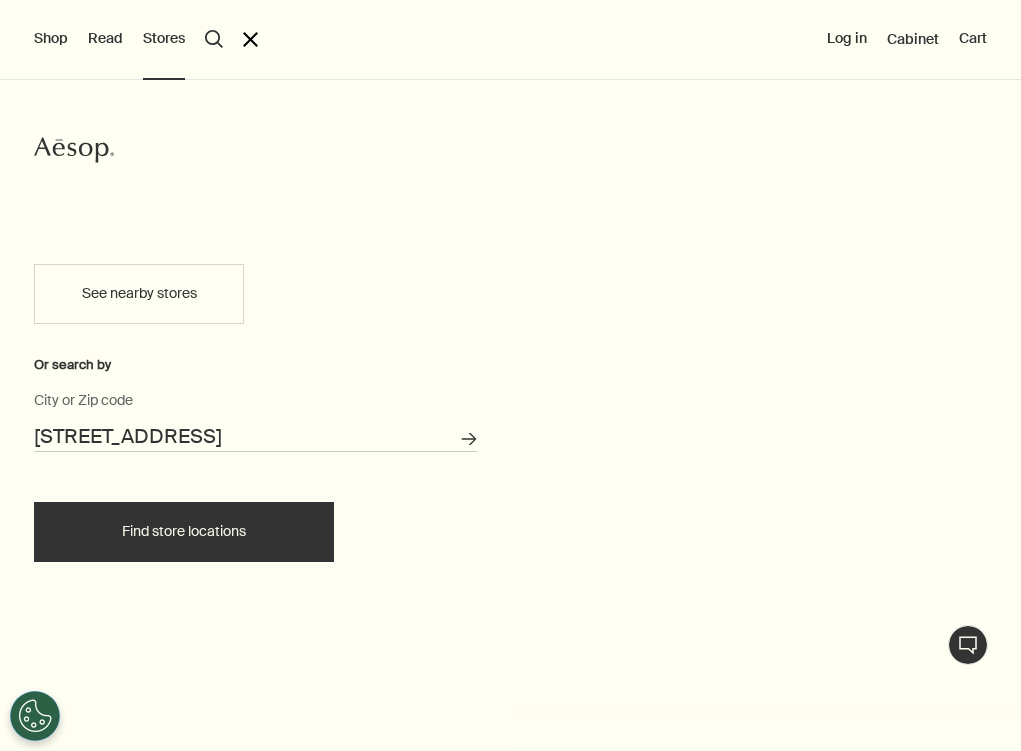 click on "Find store locations" at bounding box center [184, 532] 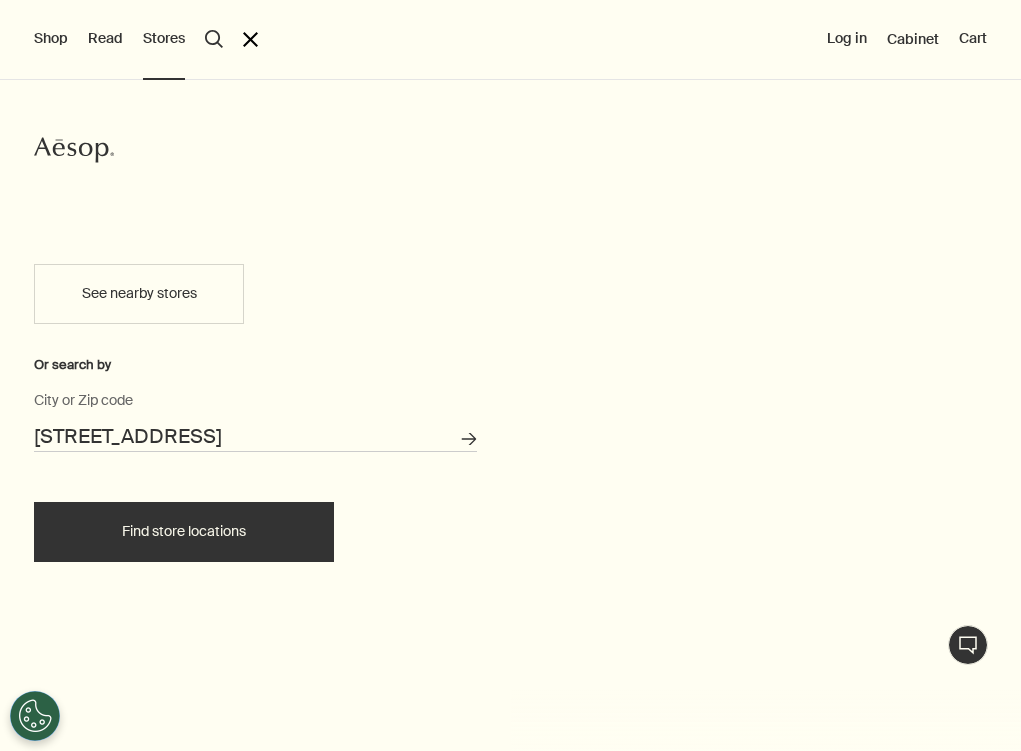 click on "Shop Read Stores search Search close Log in Cabinet Cart" at bounding box center (510, 0) 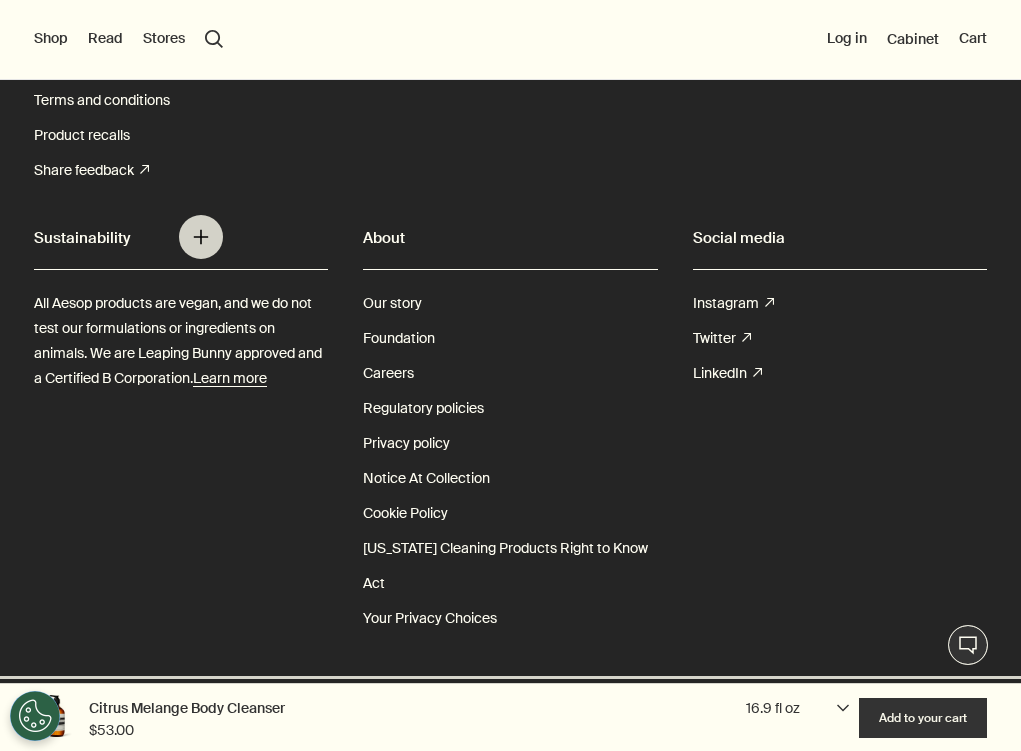 scroll, scrollTop: 3715, scrollLeft: 0, axis: vertical 